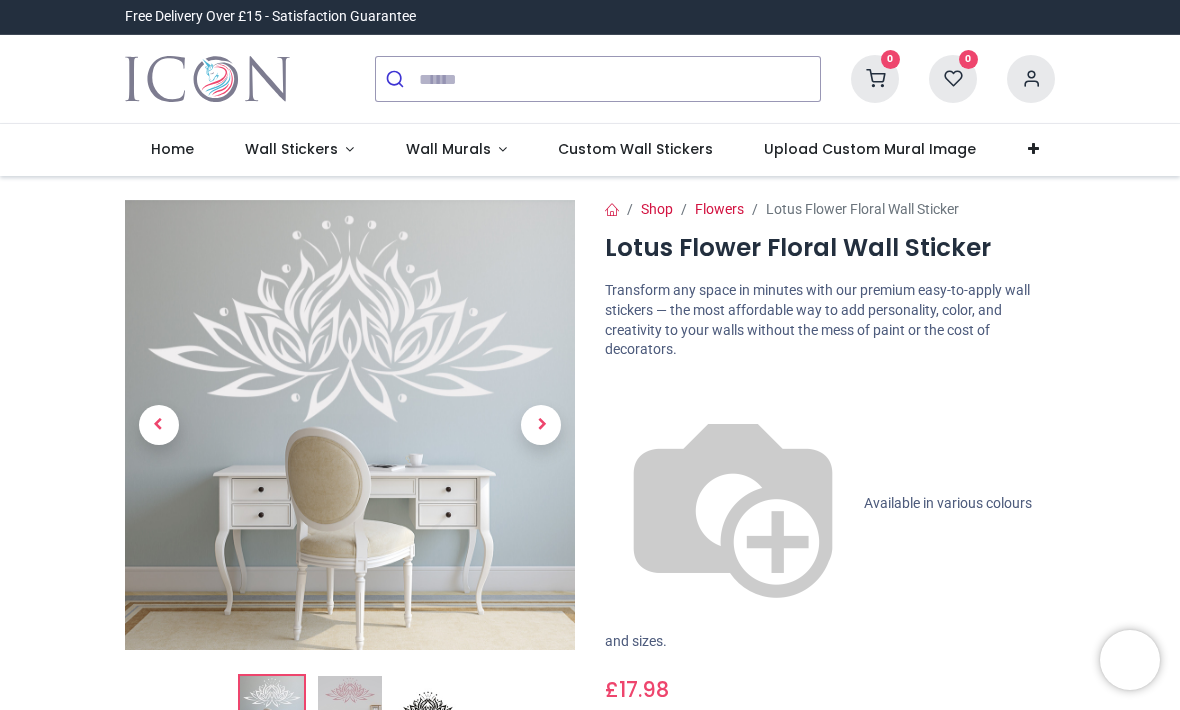 scroll, scrollTop: 0, scrollLeft: 0, axis: both 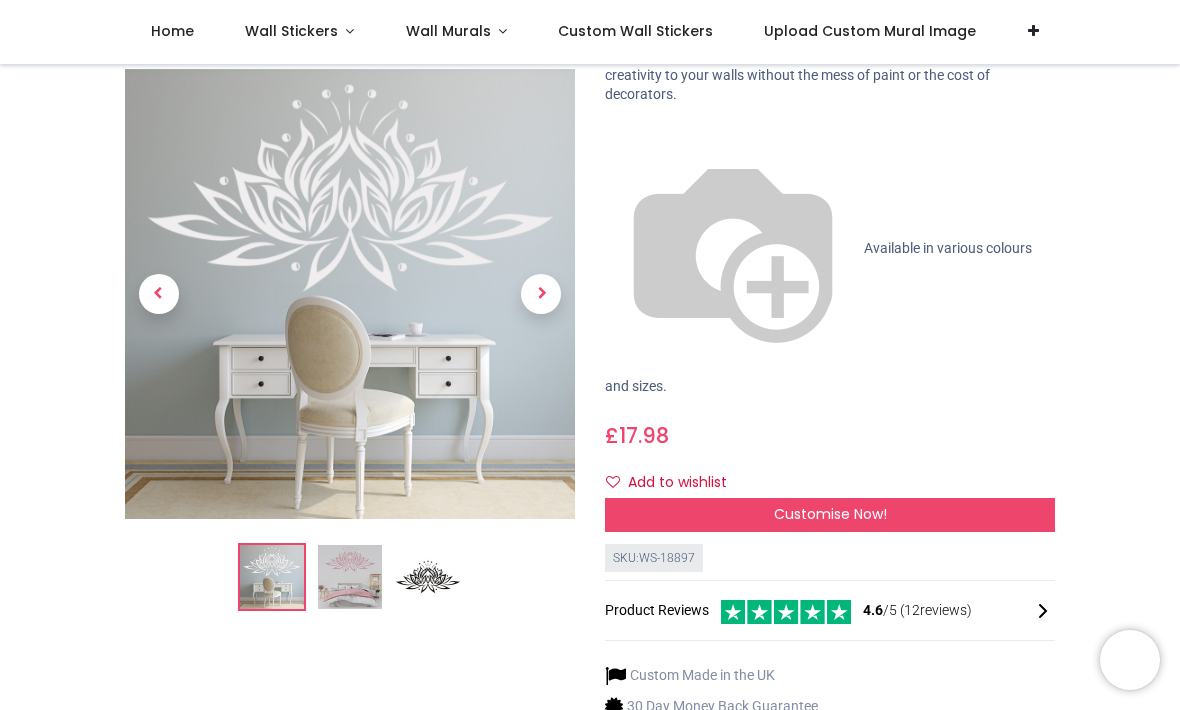 click at bounding box center (350, 577) 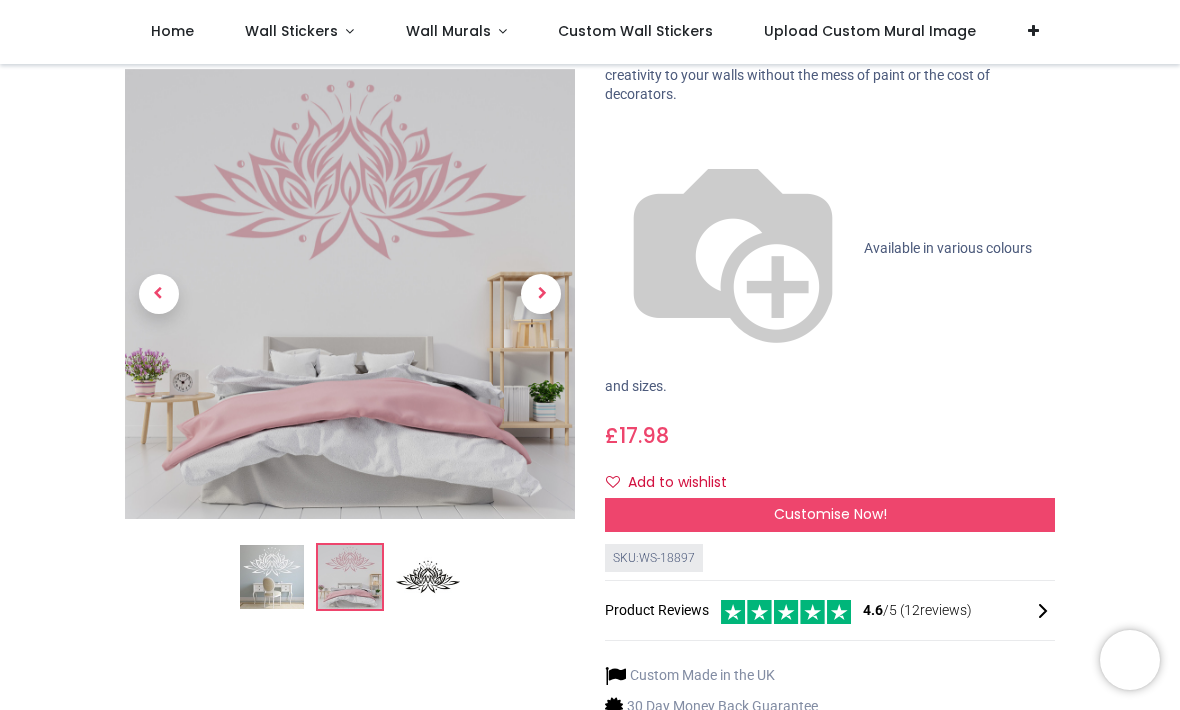 click at bounding box center [428, 577] 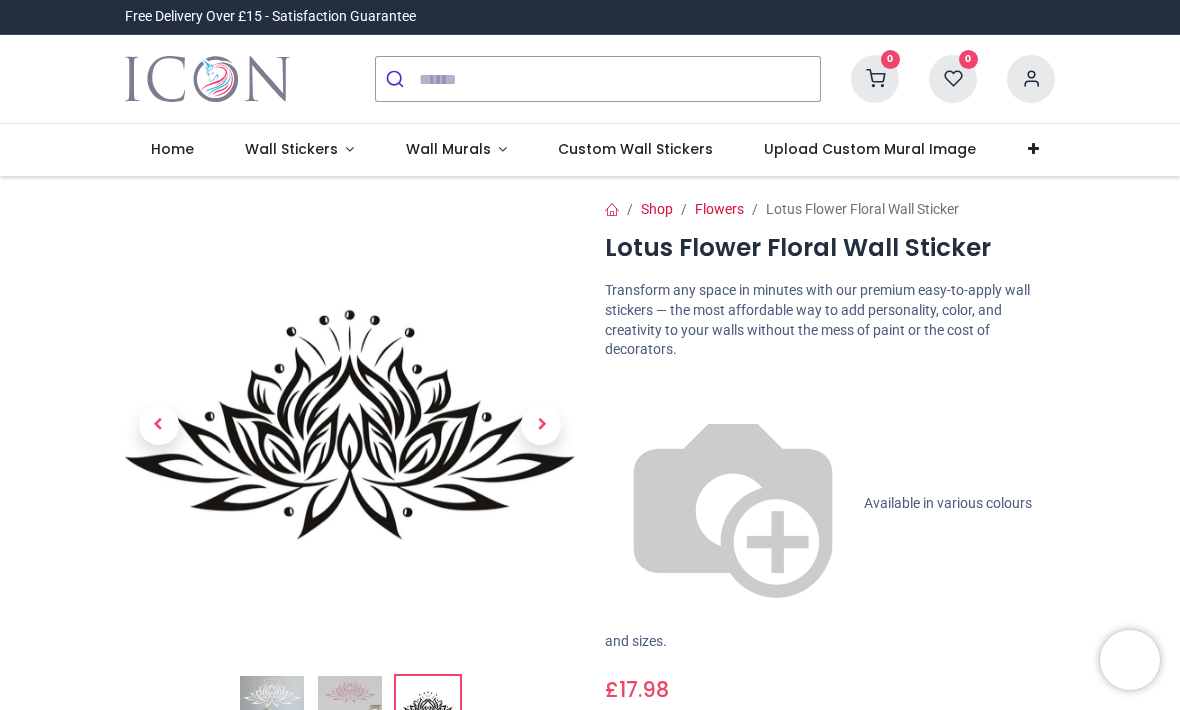 scroll, scrollTop: 0, scrollLeft: 0, axis: both 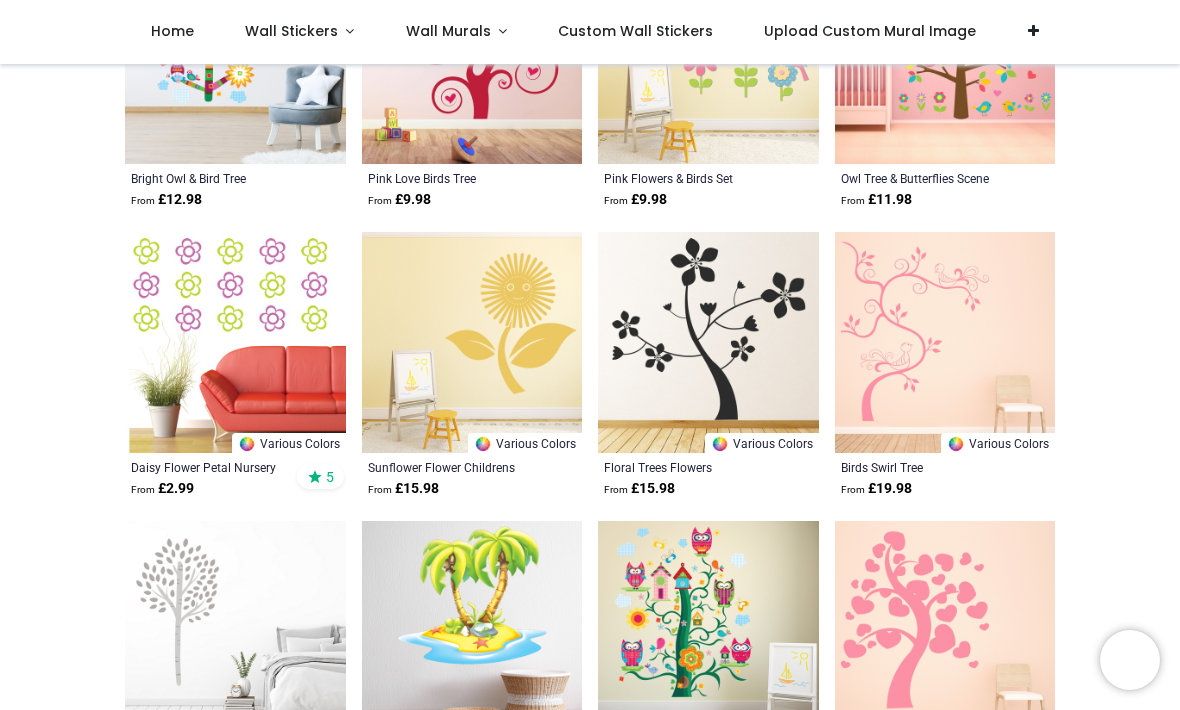 click at bounding box center (945, 342) 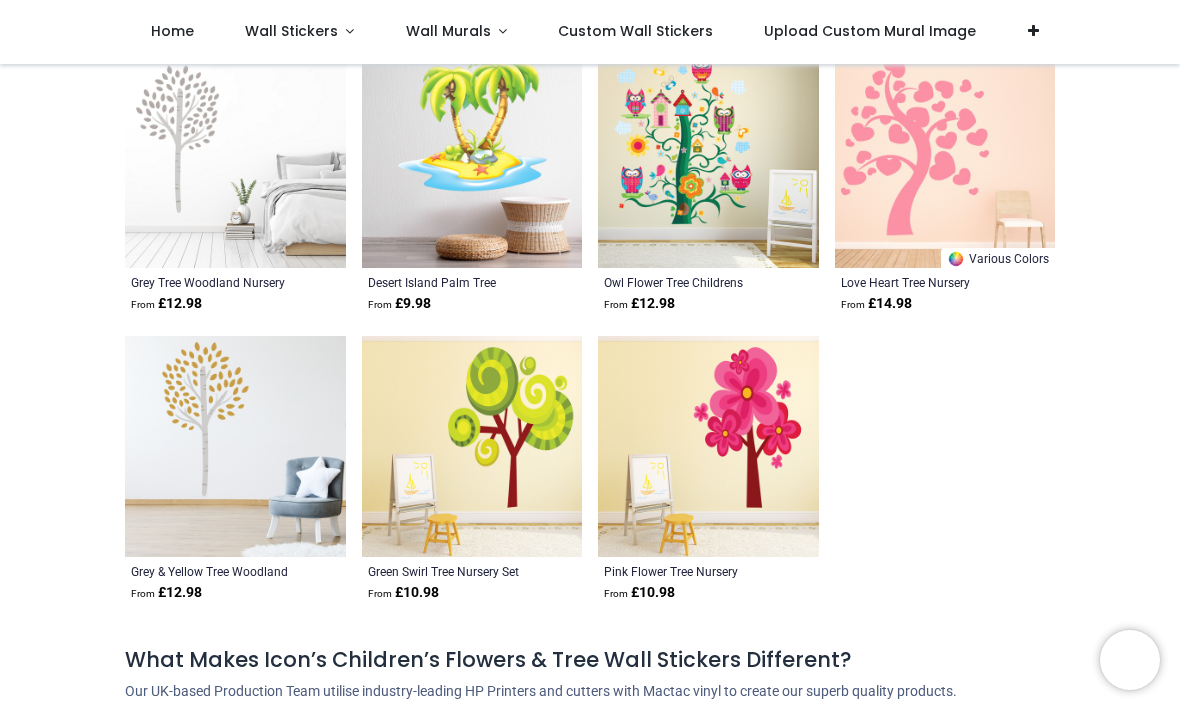 scroll, scrollTop: 6799, scrollLeft: 0, axis: vertical 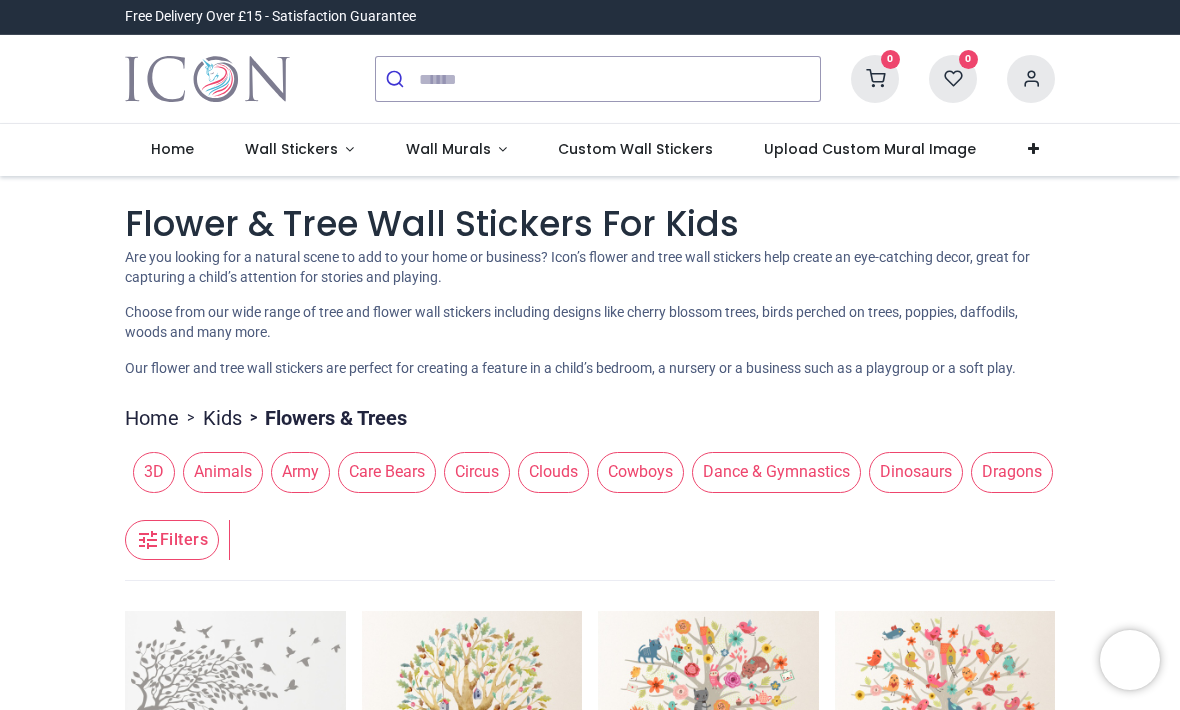 click at bounding box center (397, 79) 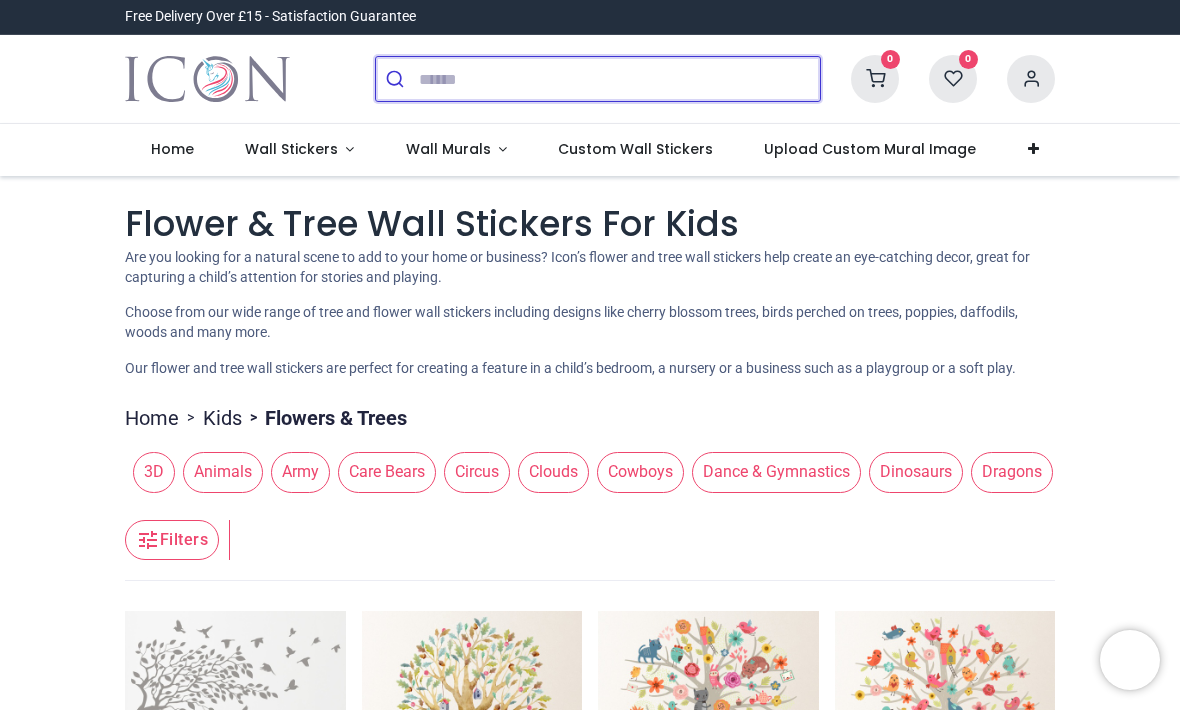 click at bounding box center [619, 79] 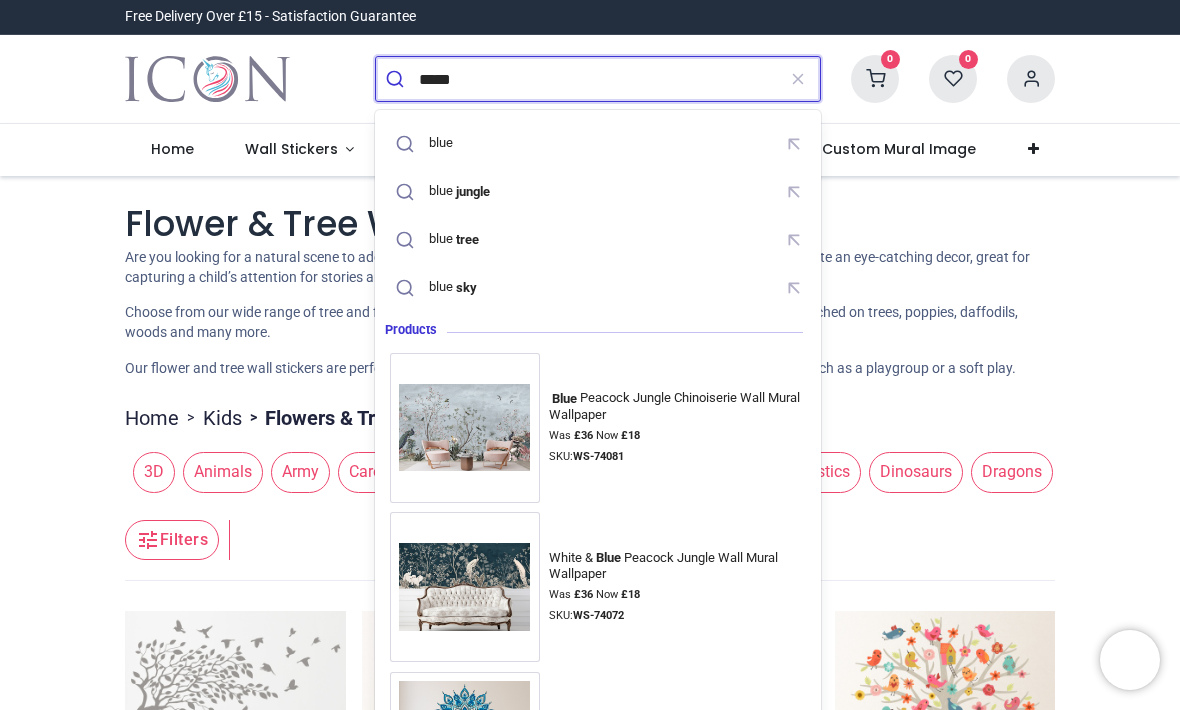 click on "tree" at bounding box center (467, 239) 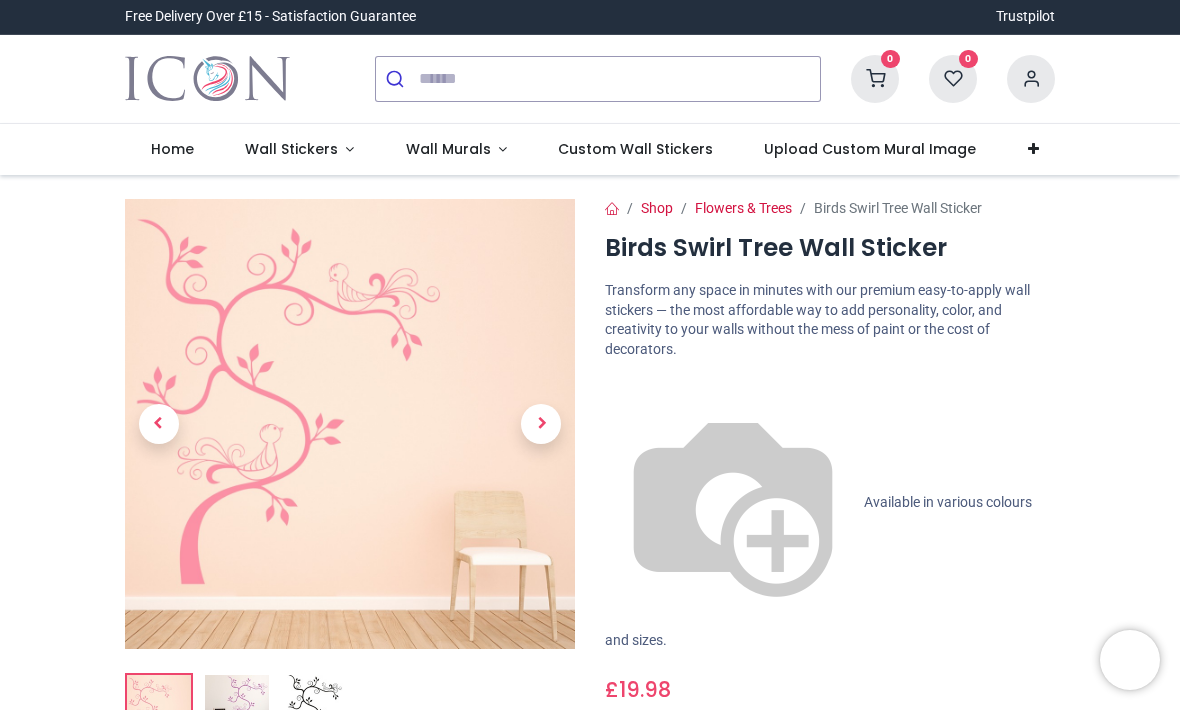 scroll, scrollTop: 0, scrollLeft: 0, axis: both 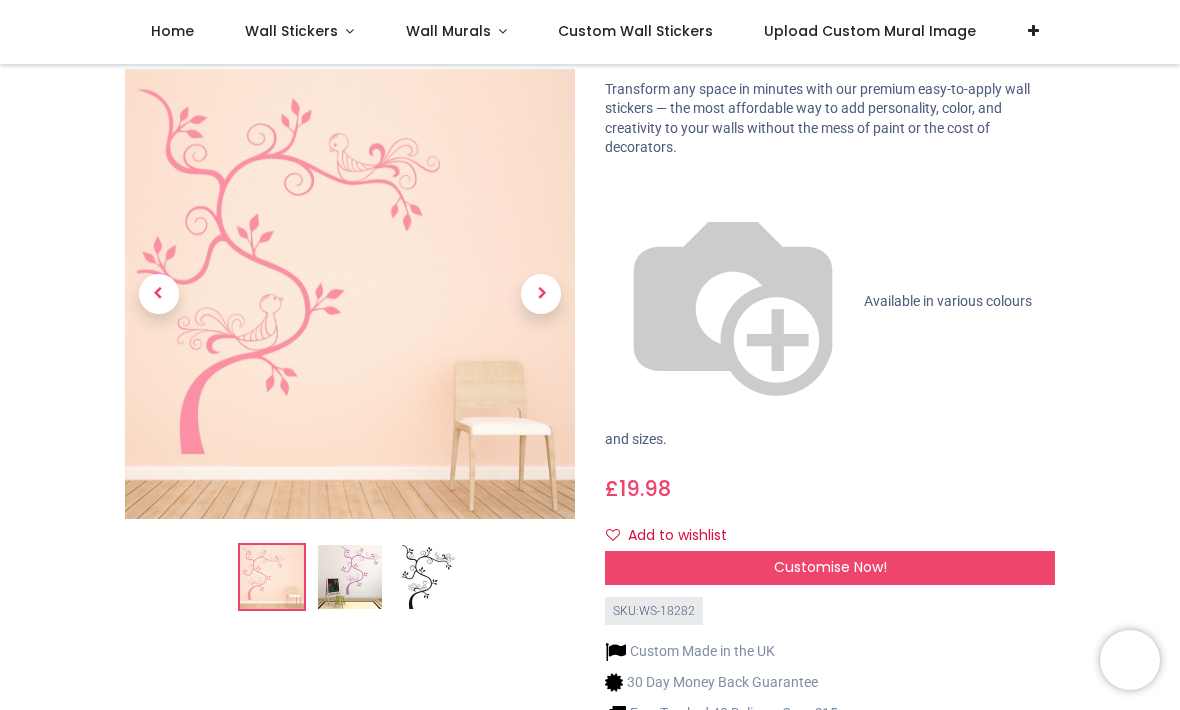 click at bounding box center [350, 577] 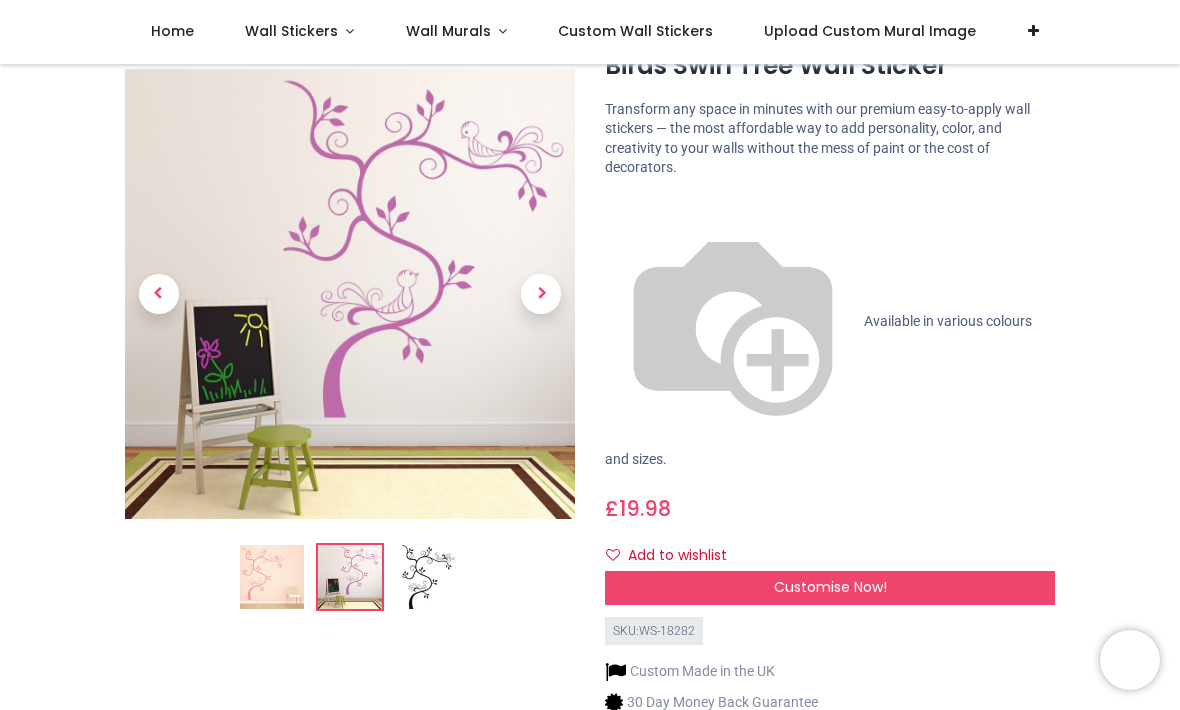 scroll, scrollTop: 37, scrollLeft: 0, axis: vertical 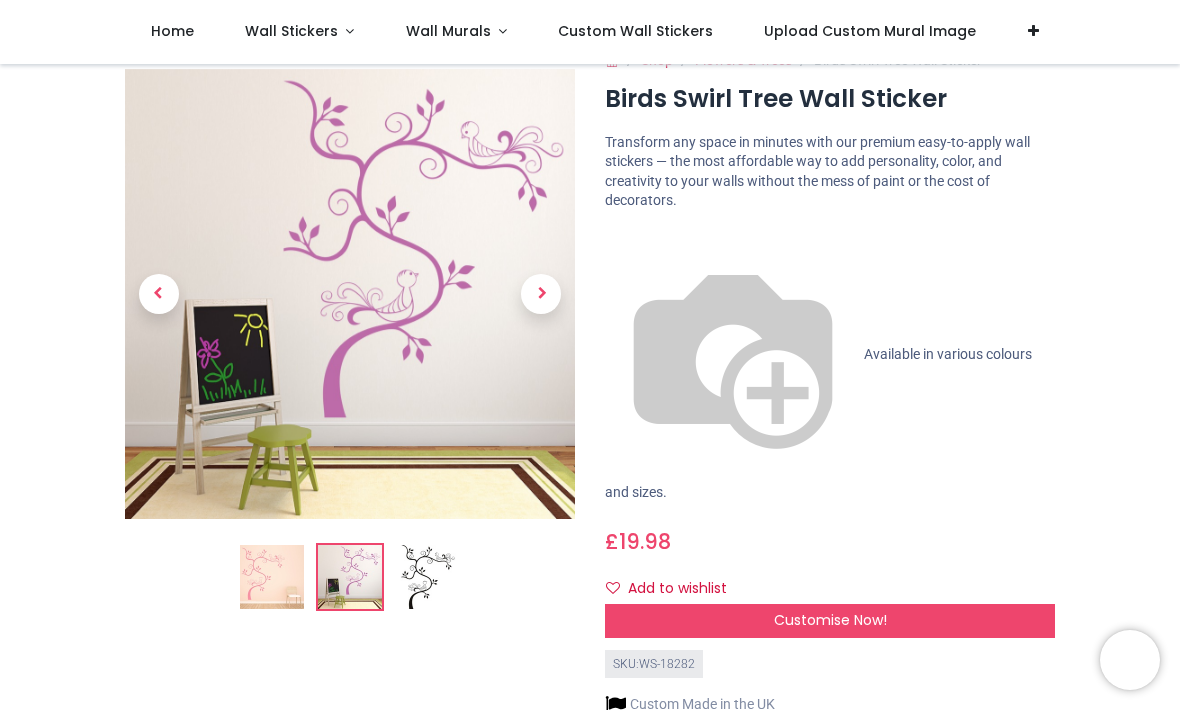 click at bounding box center (428, 577) 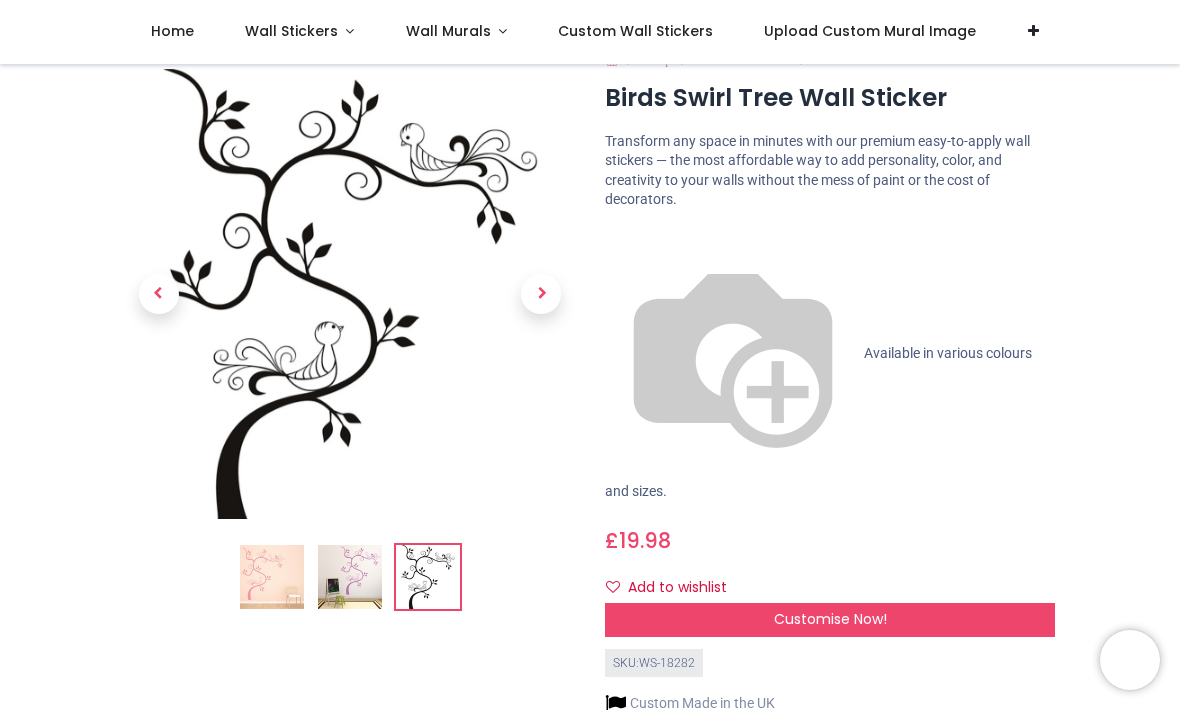 scroll, scrollTop: 37, scrollLeft: 0, axis: vertical 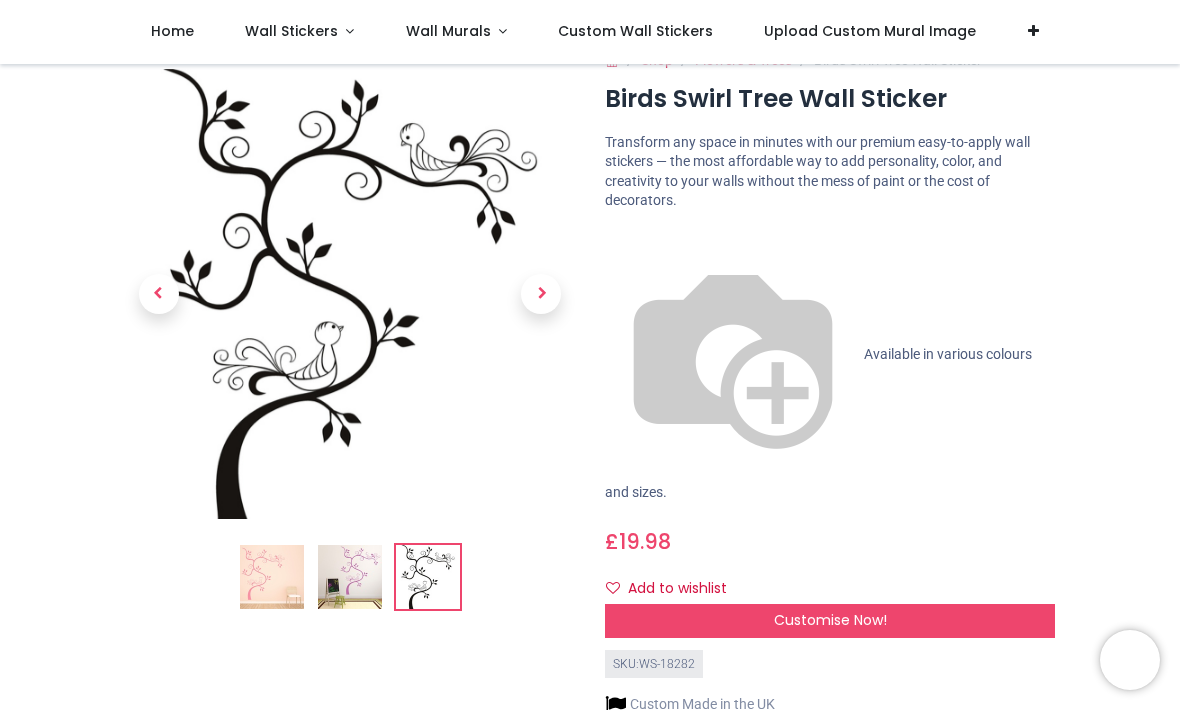 click at bounding box center [272, 577] 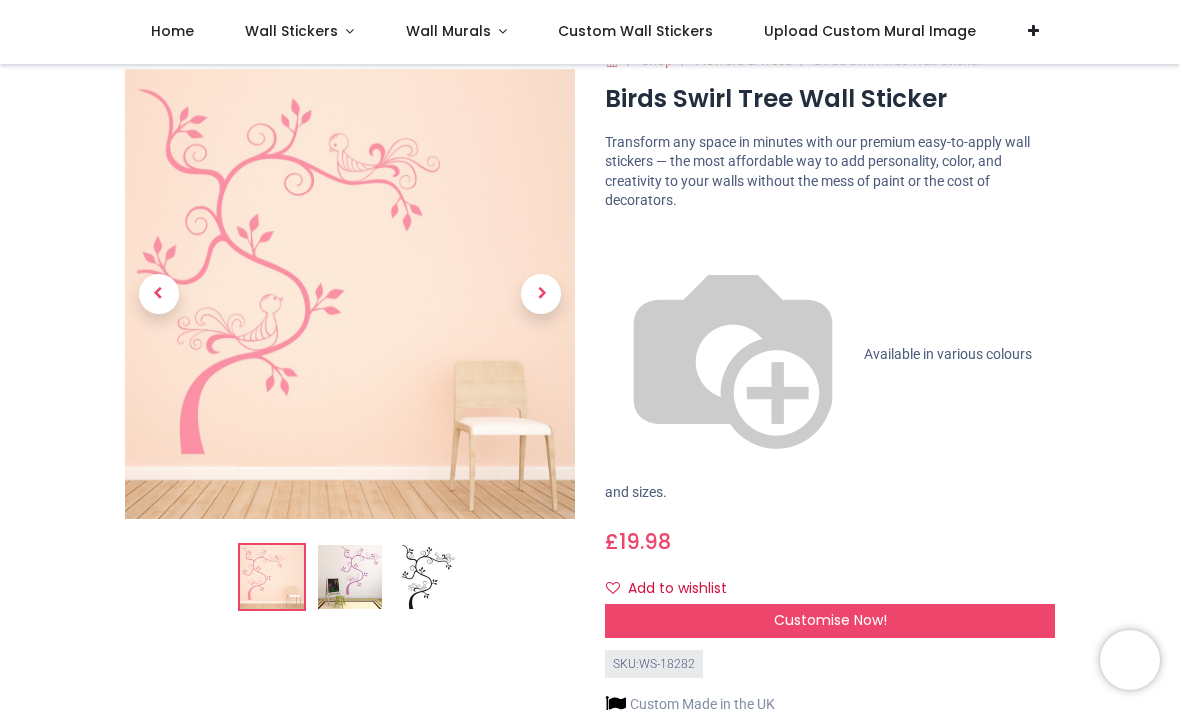 click at bounding box center (350, 577) 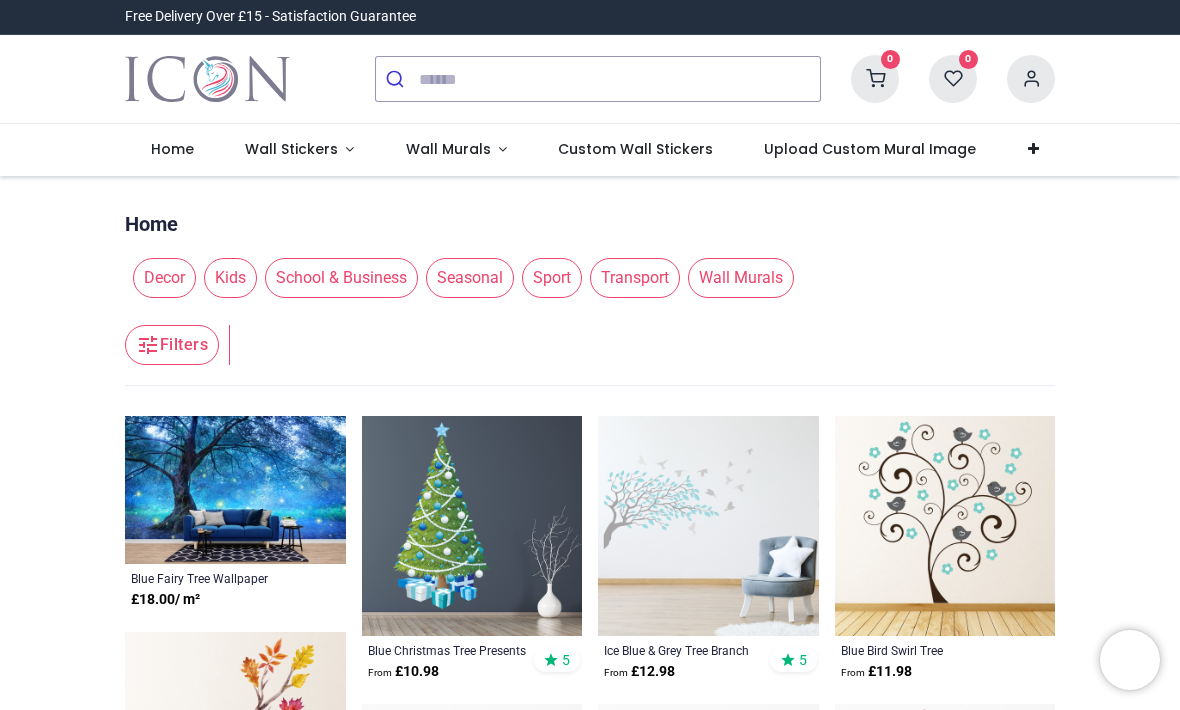 scroll, scrollTop: 0, scrollLeft: 0, axis: both 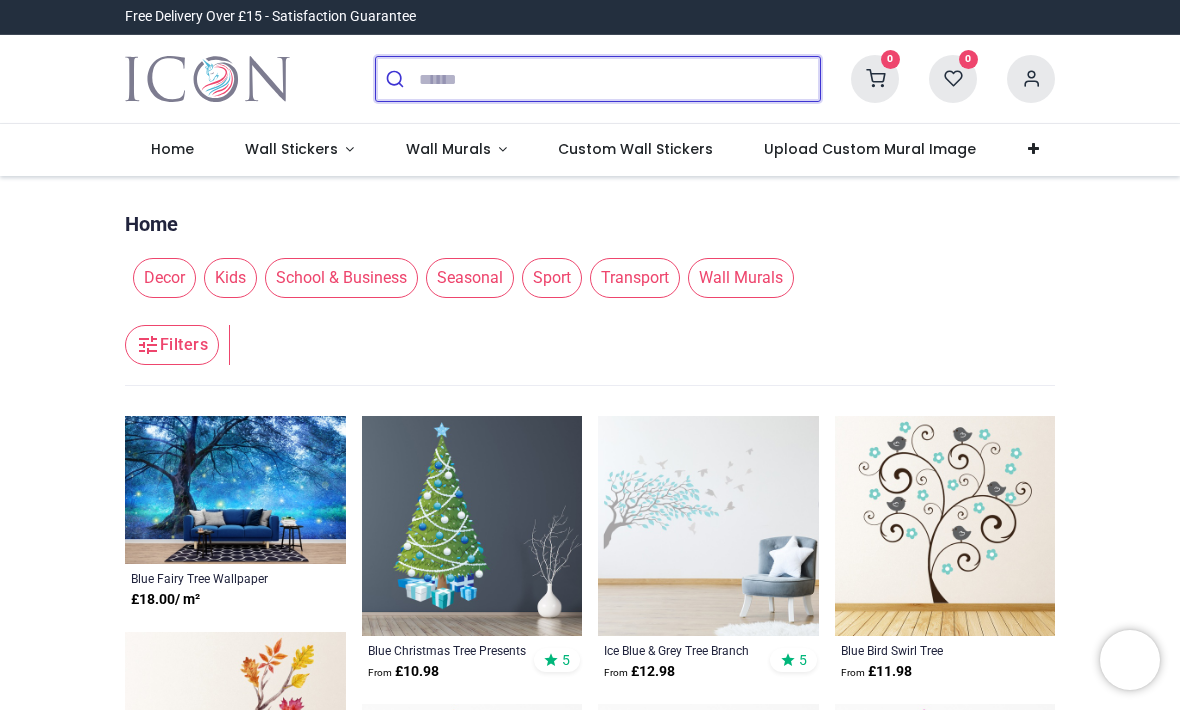 click at bounding box center [619, 79] 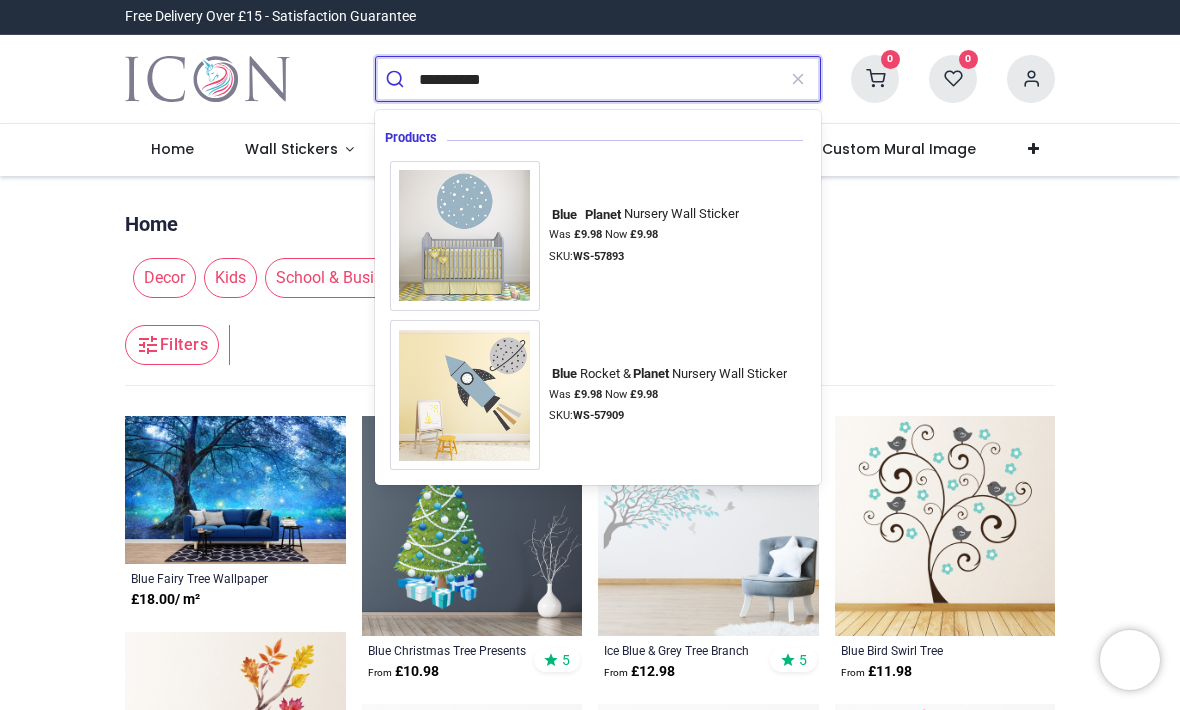 type on "**********" 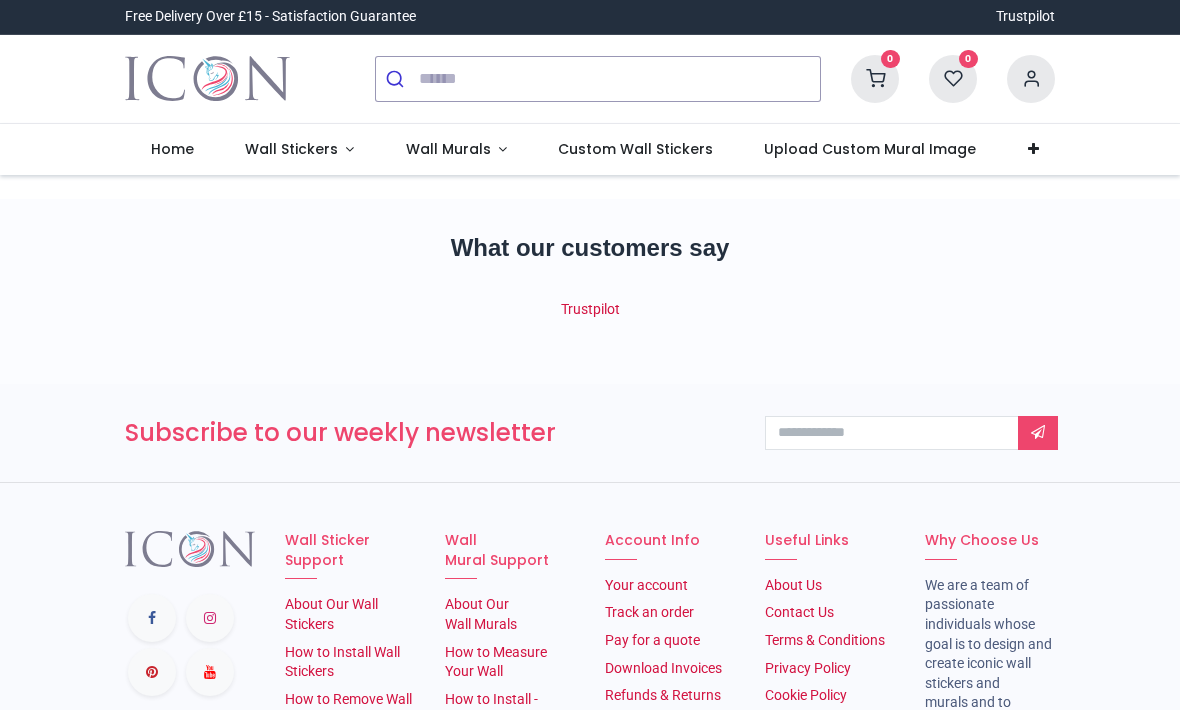 scroll, scrollTop: 0, scrollLeft: 0, axis: both 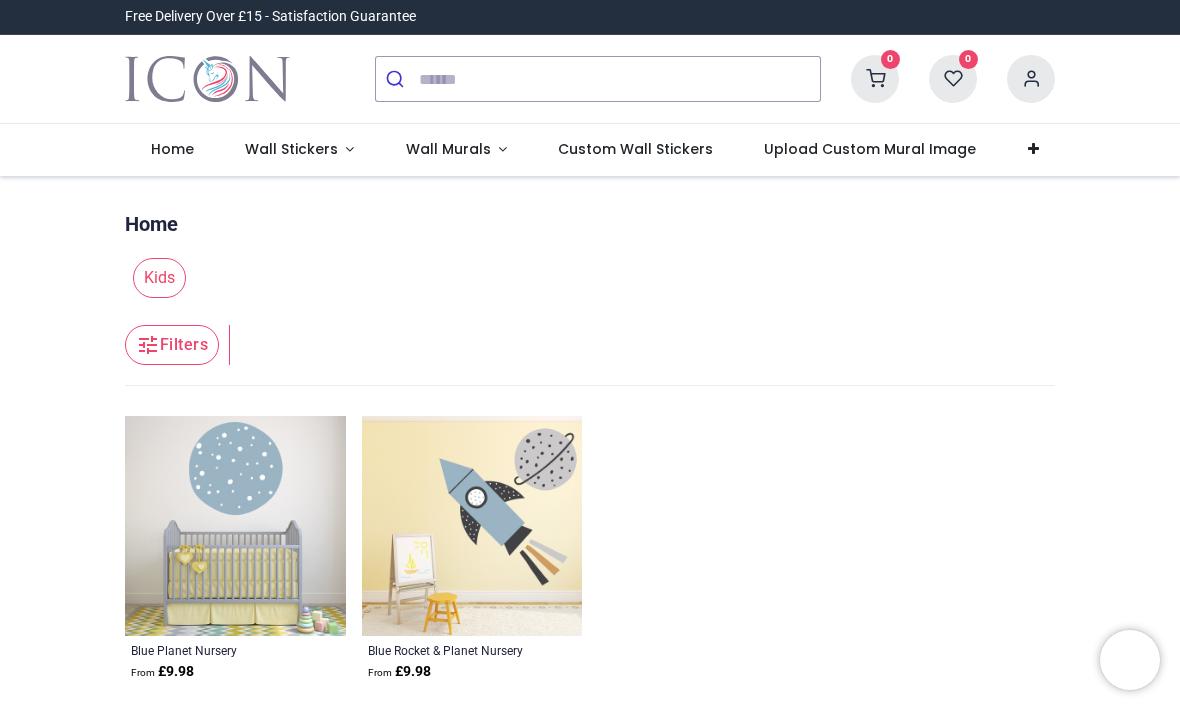 click at bounding box center (397, 79) 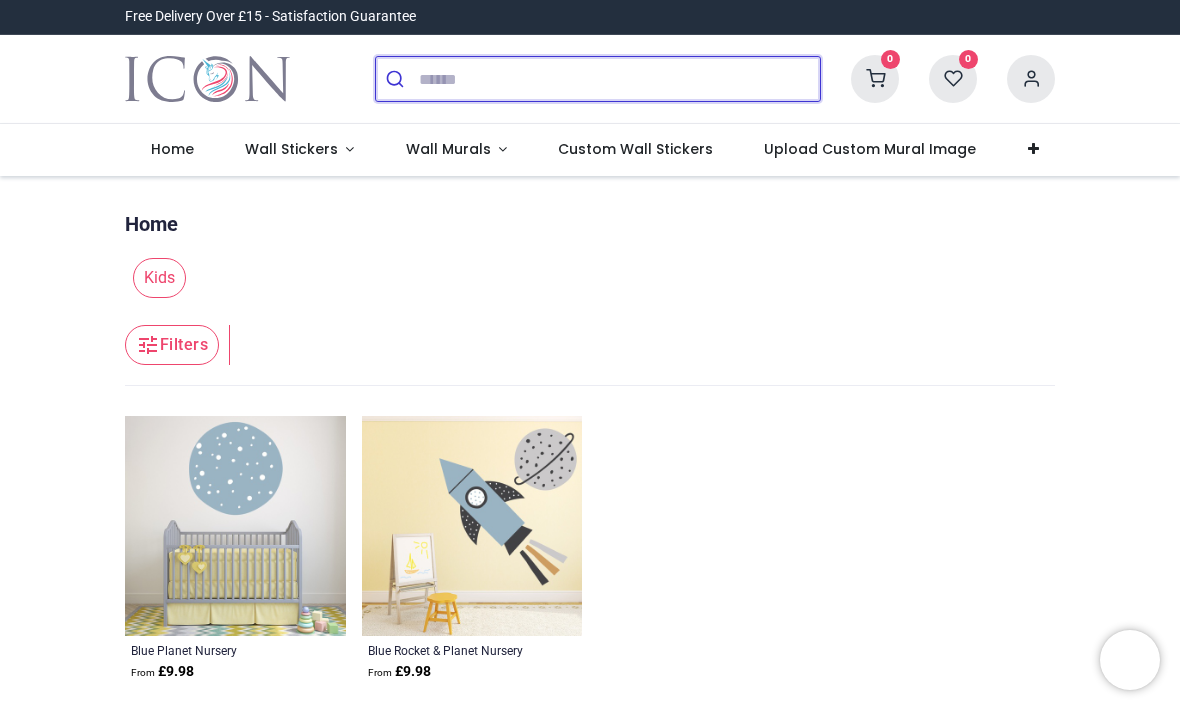 click at bounding box center (619, 79) 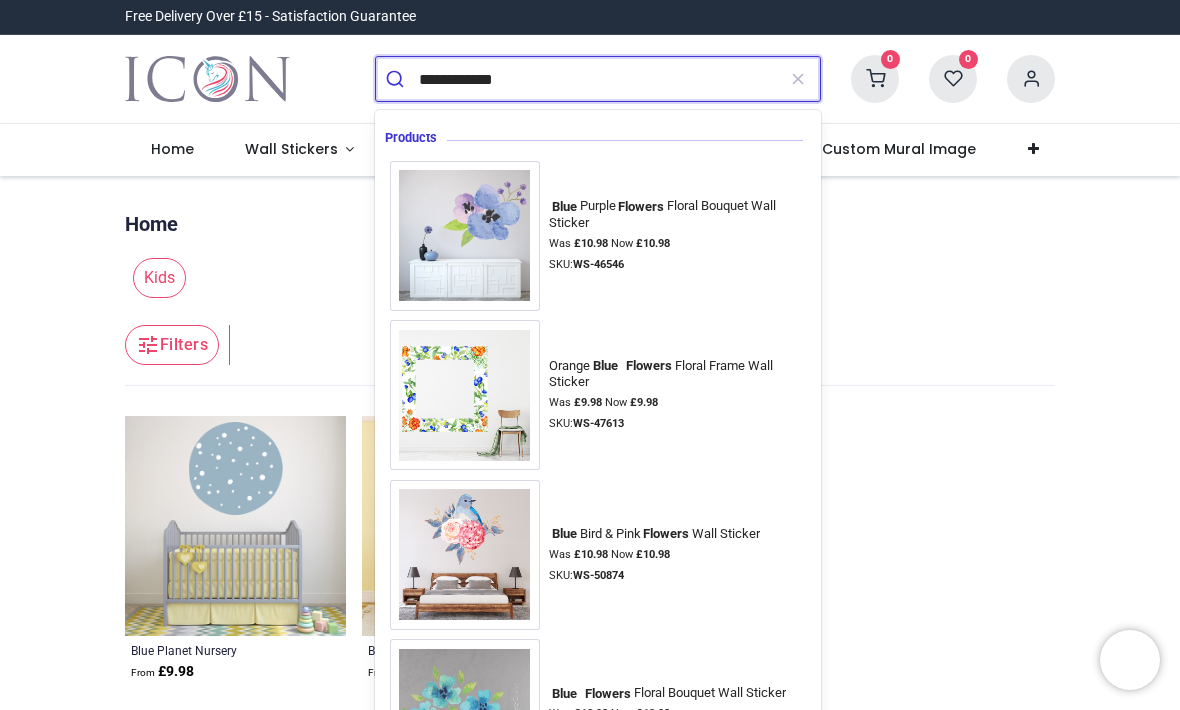 type on "**********" 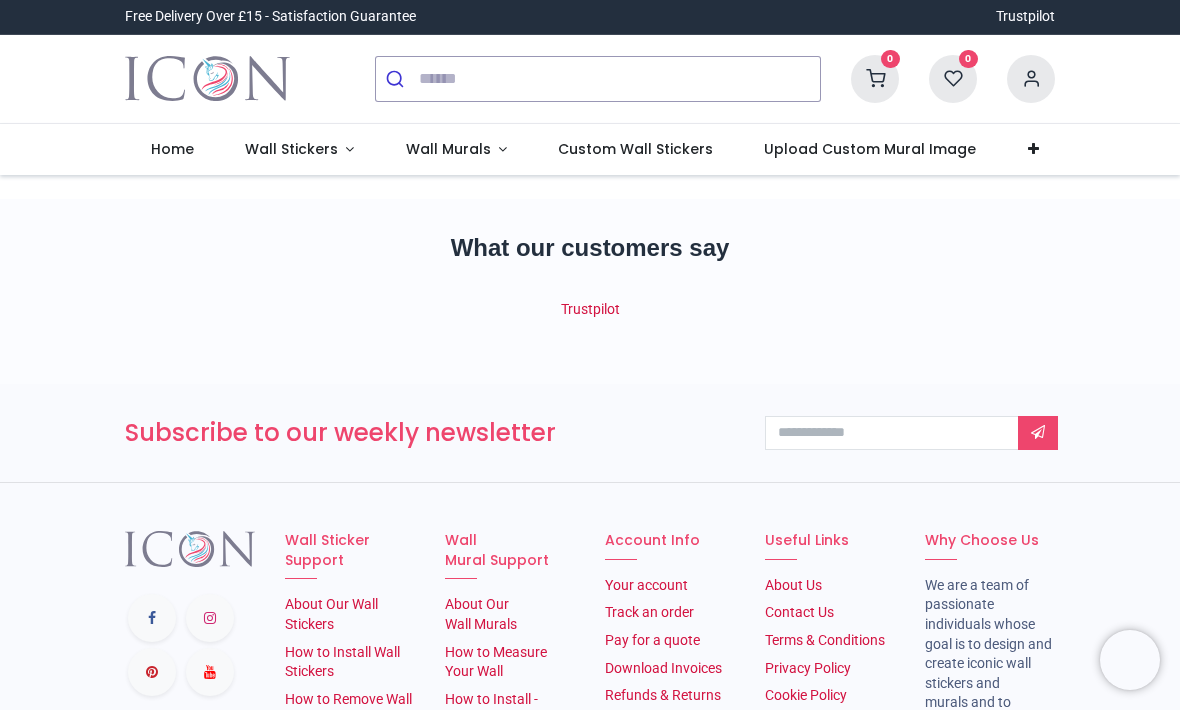 scroll, scrollTop: 0, scrollLeft: 0, axis: both 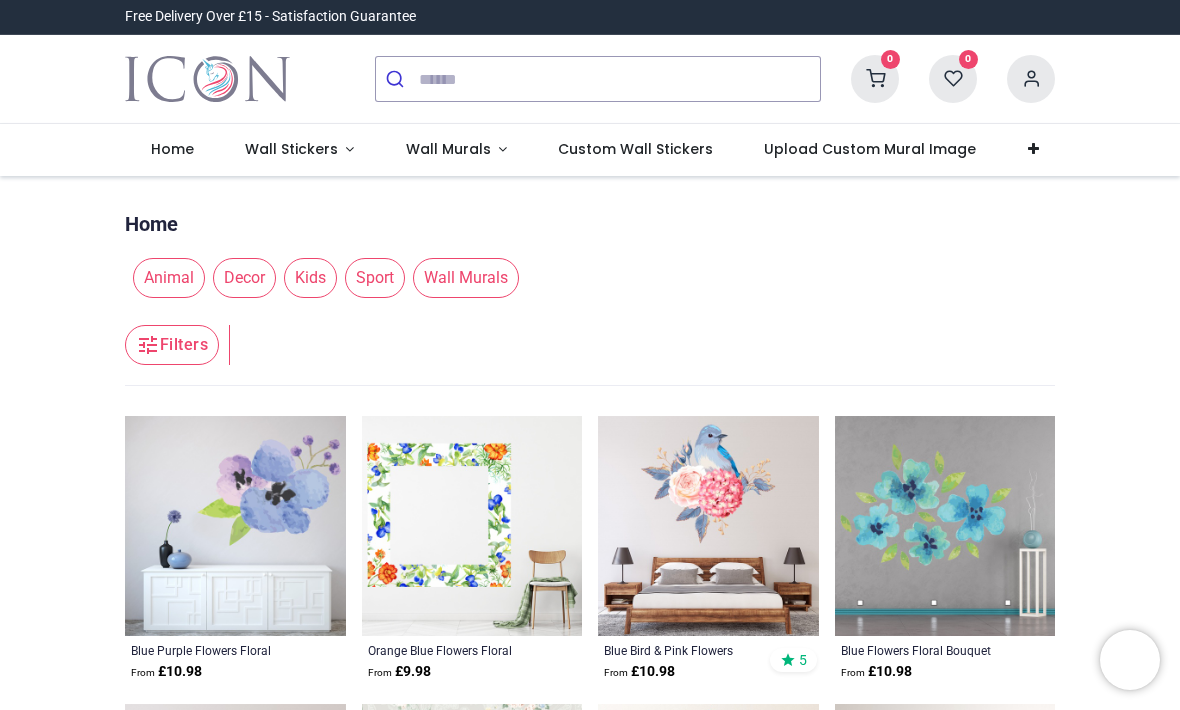 click on "Custom Wall Stickers" at bounding box center [635, 149] 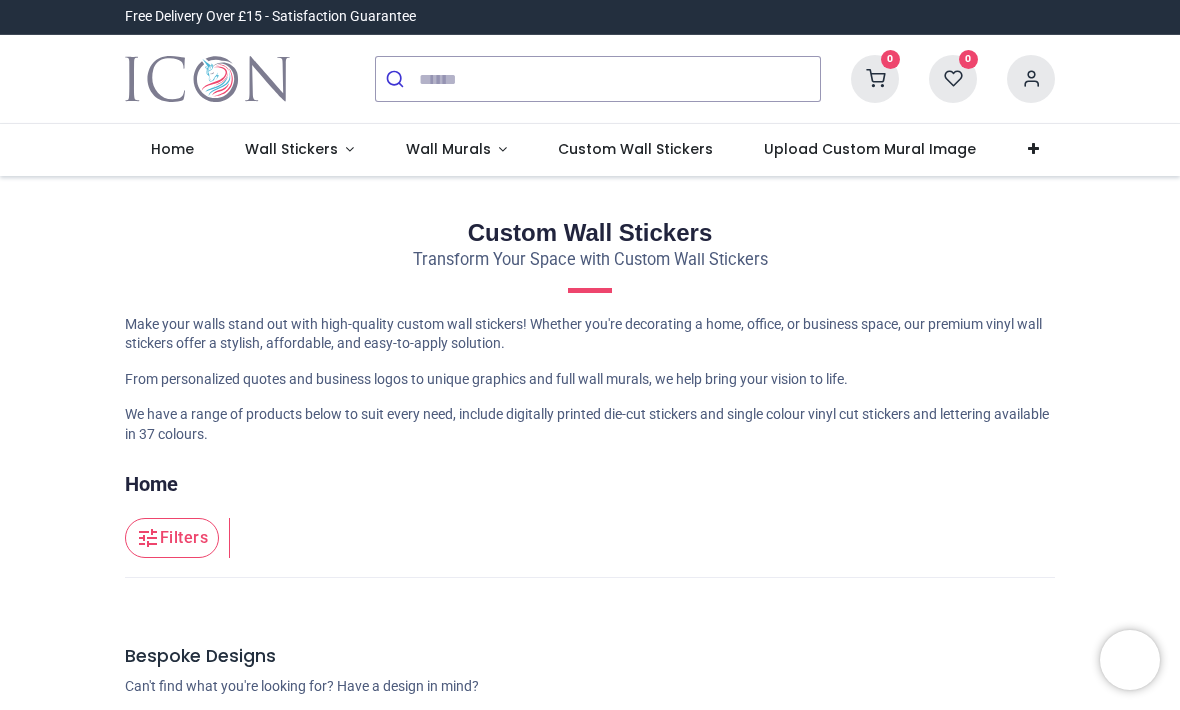 scroll, scrollTop: 0, scrollLeft: 0, axis: both 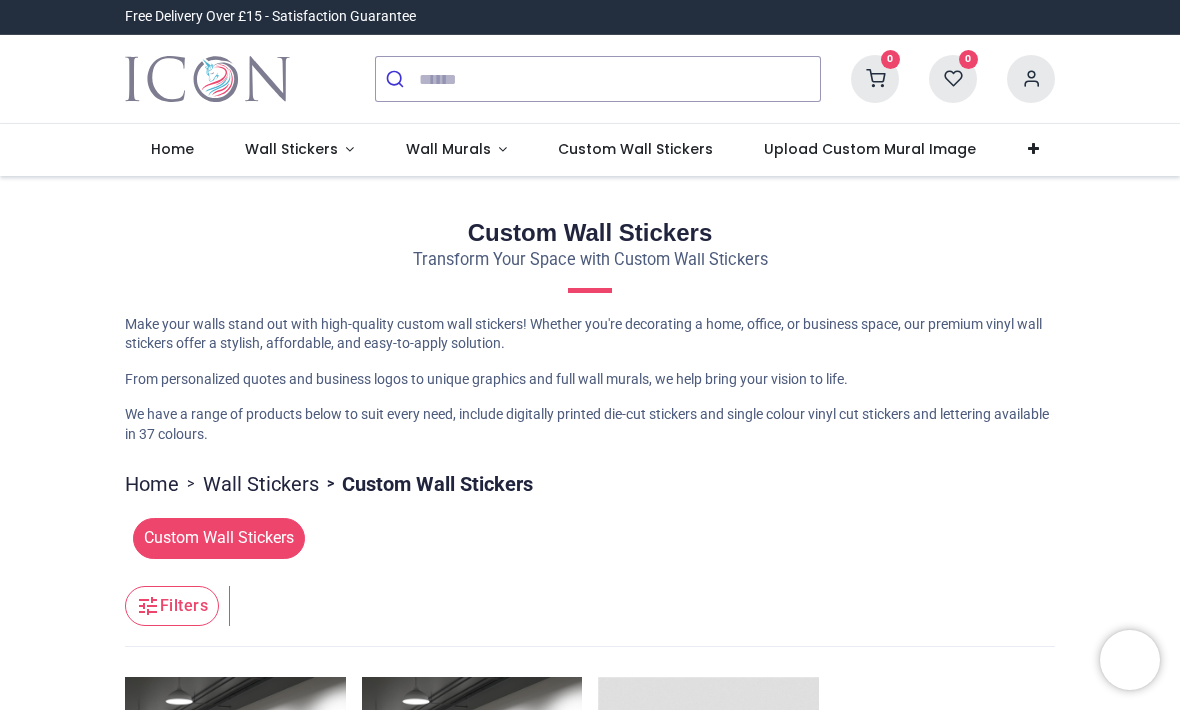 click on "Custom Wall Stickers
Transform Your Space with Custom Wall Stickers" at bounding box center [590, 257] 